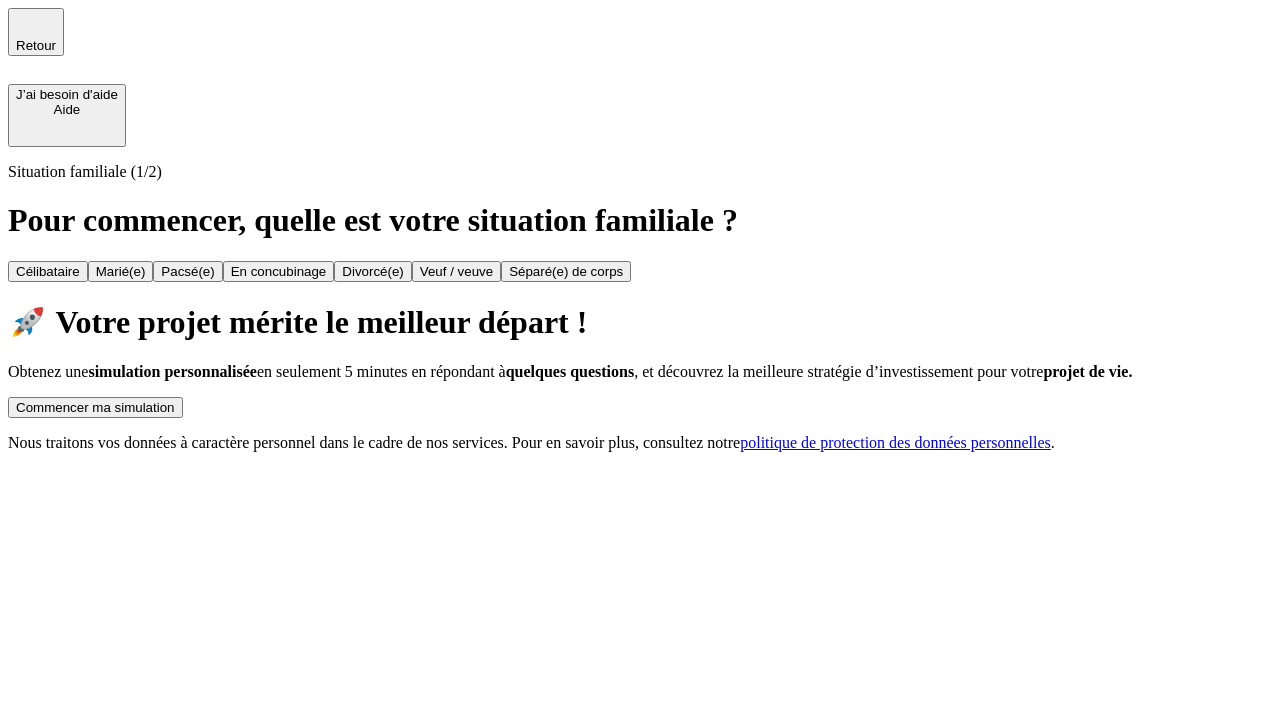 scroll, scrollTop: 0, scrollLeft: 0, axis: both 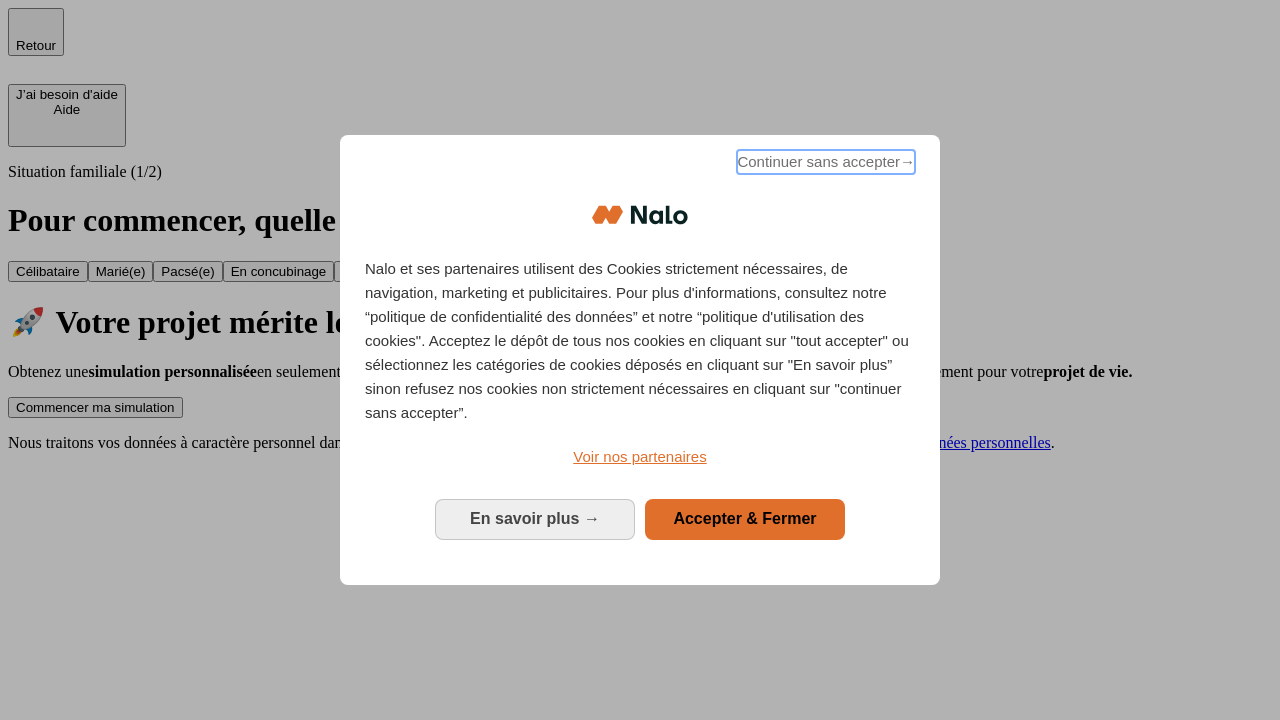 click on "Continuer sans accepter  →" at bounding box center [826, 162] 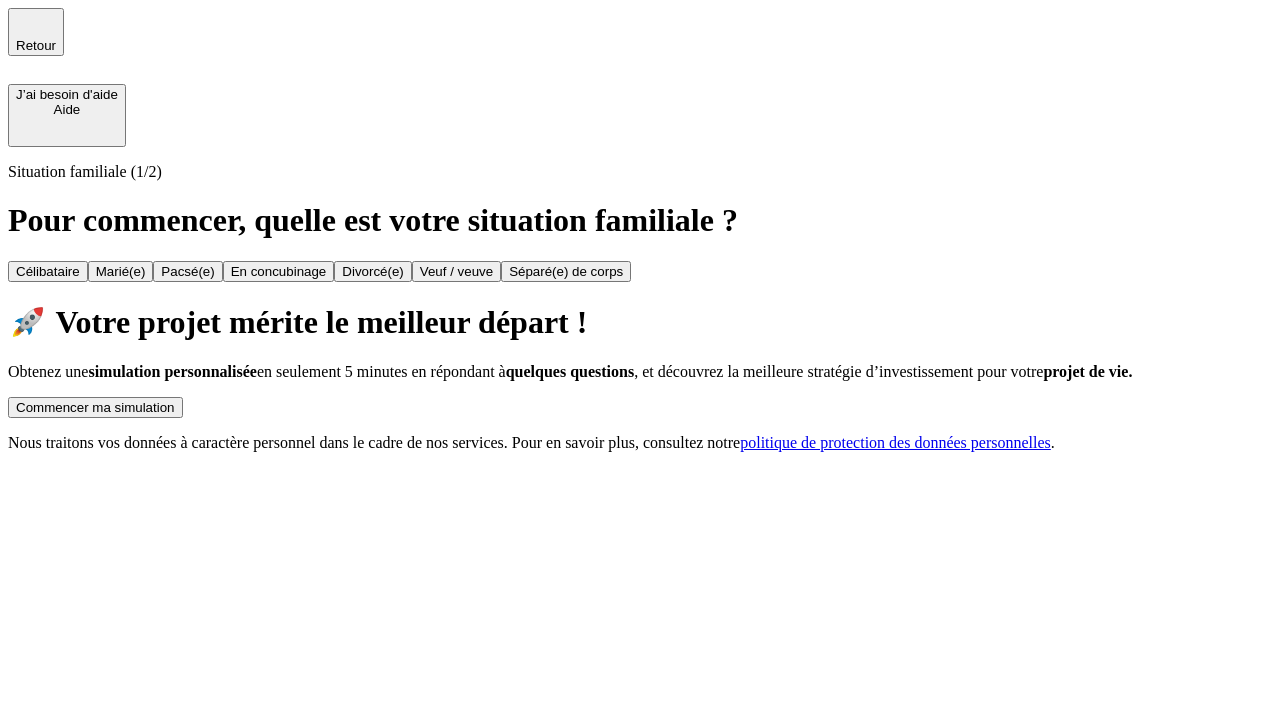 click on "Commencer ma simulation" at bounding box center (95, 407) 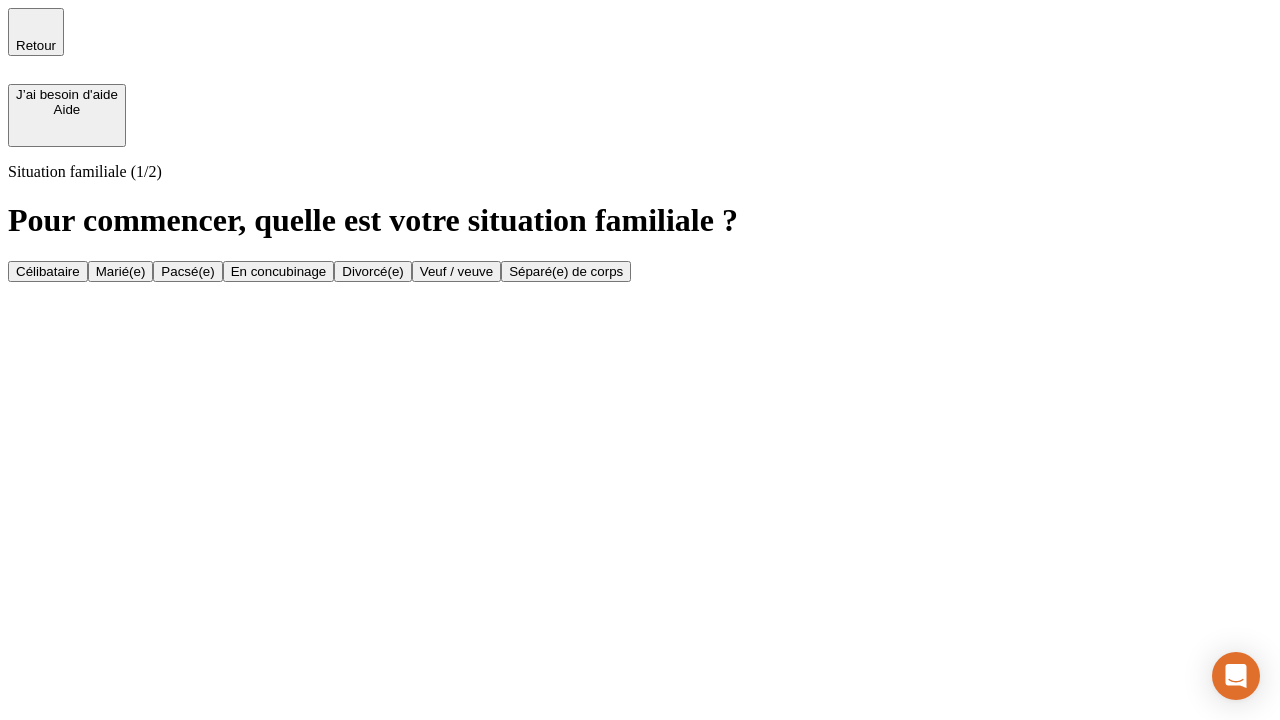 click on "Veuf / veuve" at bounding box center (456, 271) 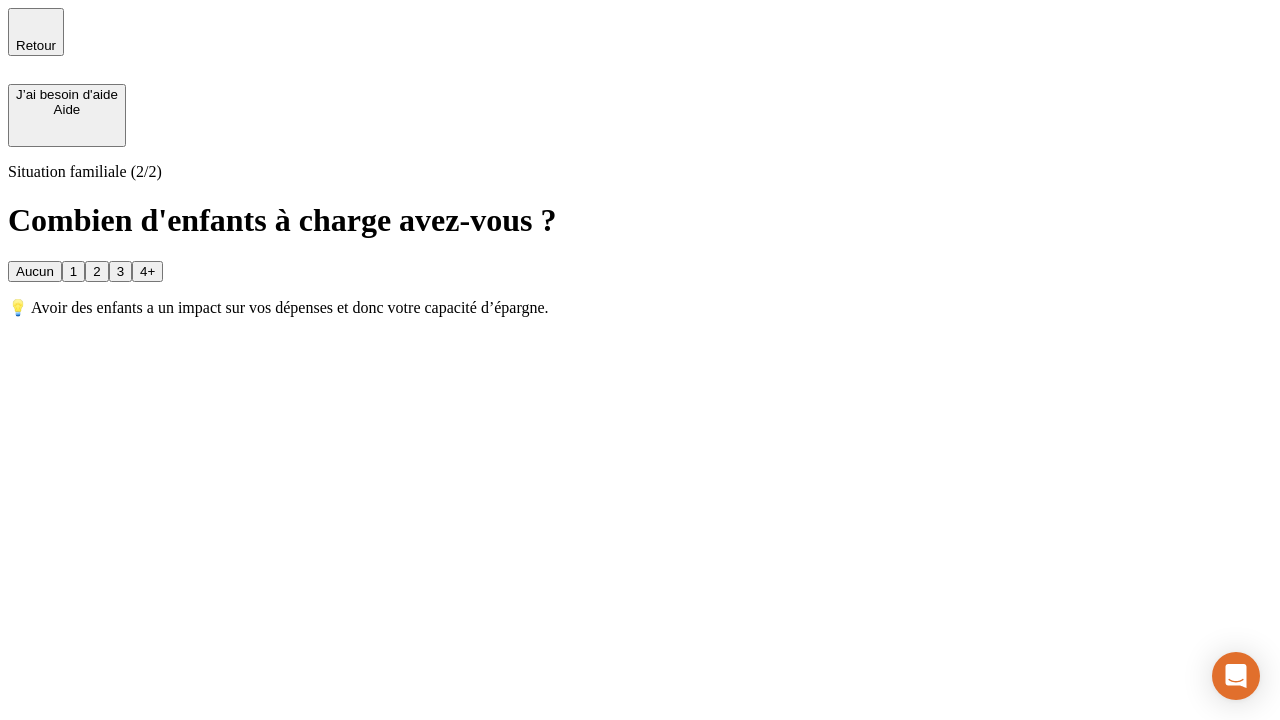 click on "Aucun" at bounding box center [35, 271] 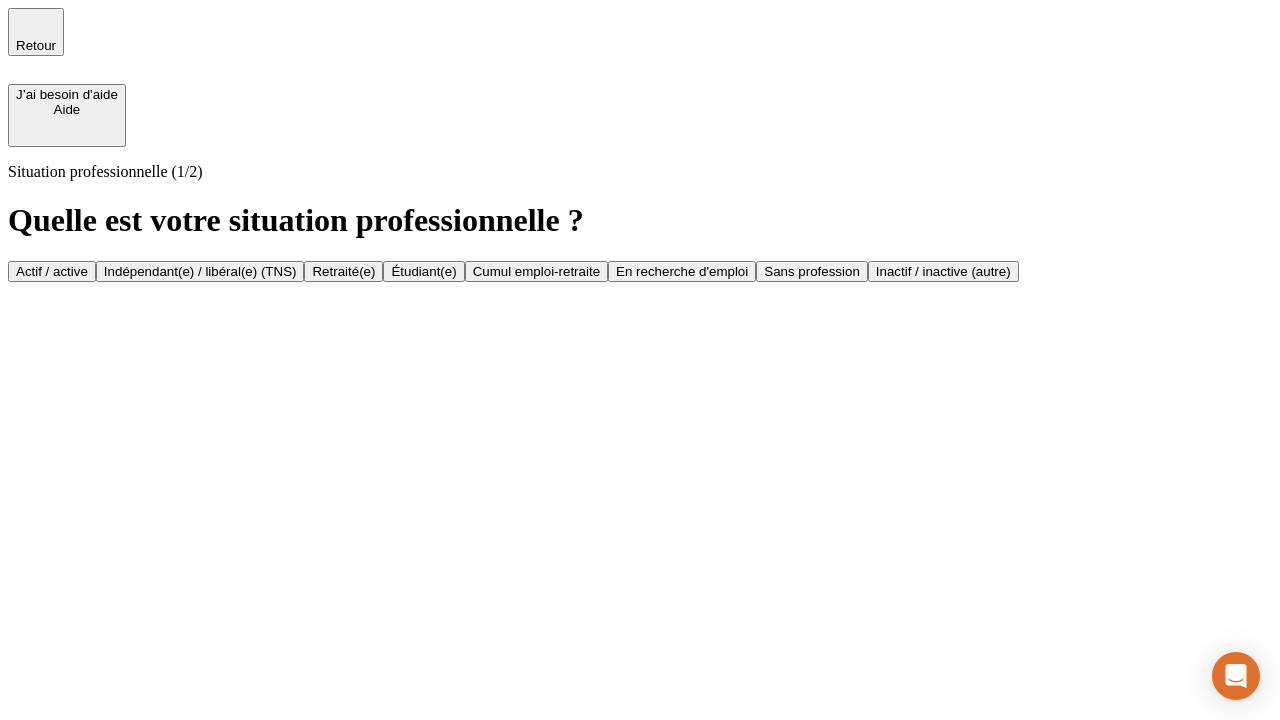 click on "Retraité(e)" at bounding box center (343, 271) 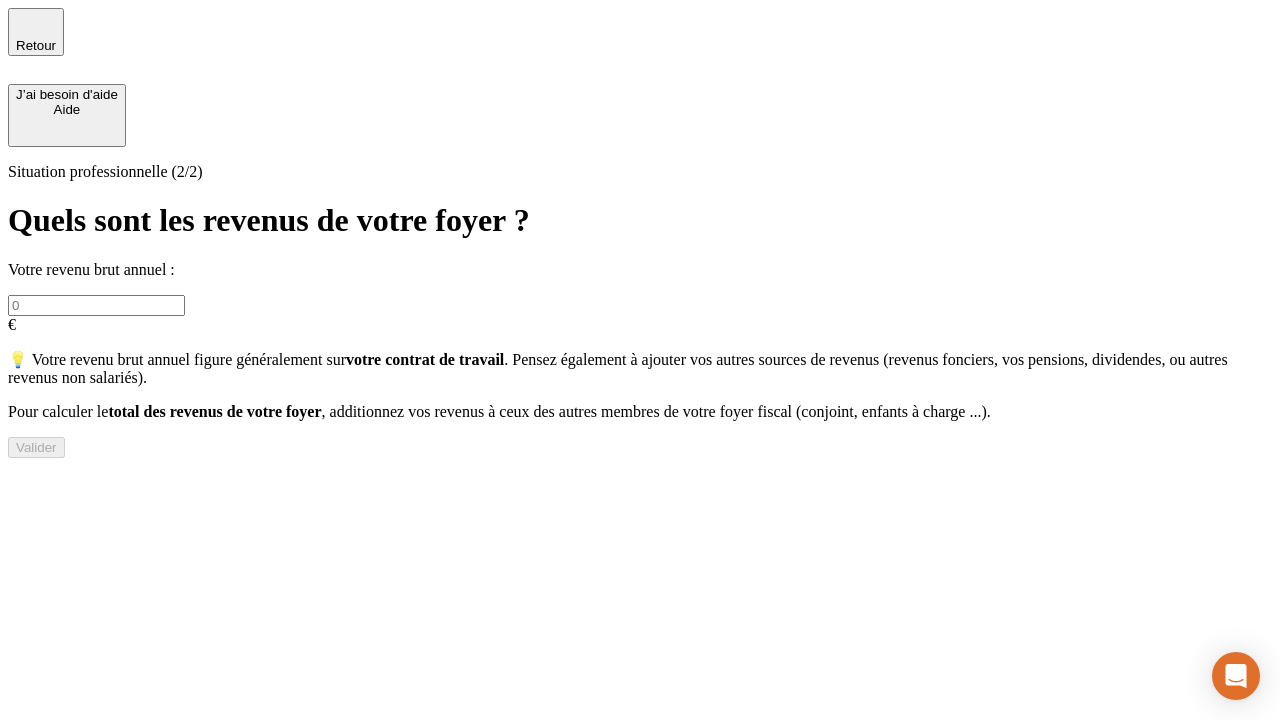 click at bounding box center [96, 305] 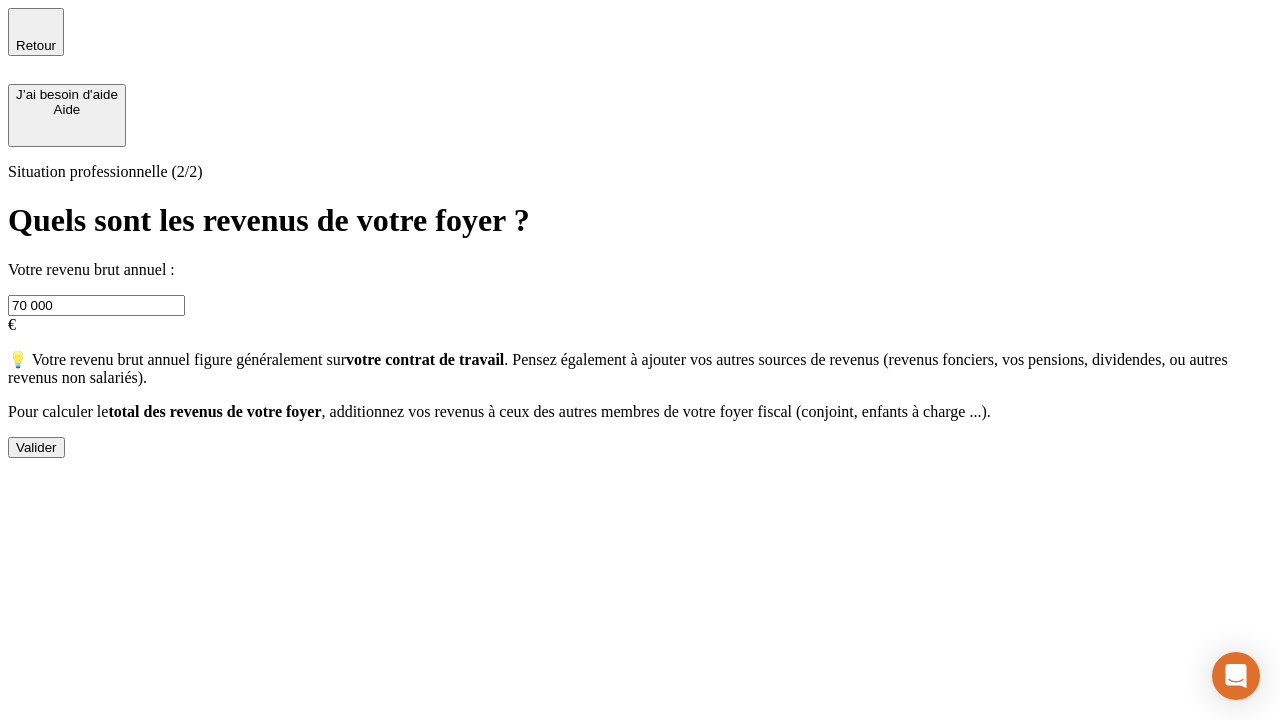 click on "Valider" at bounding box center (36, 447) 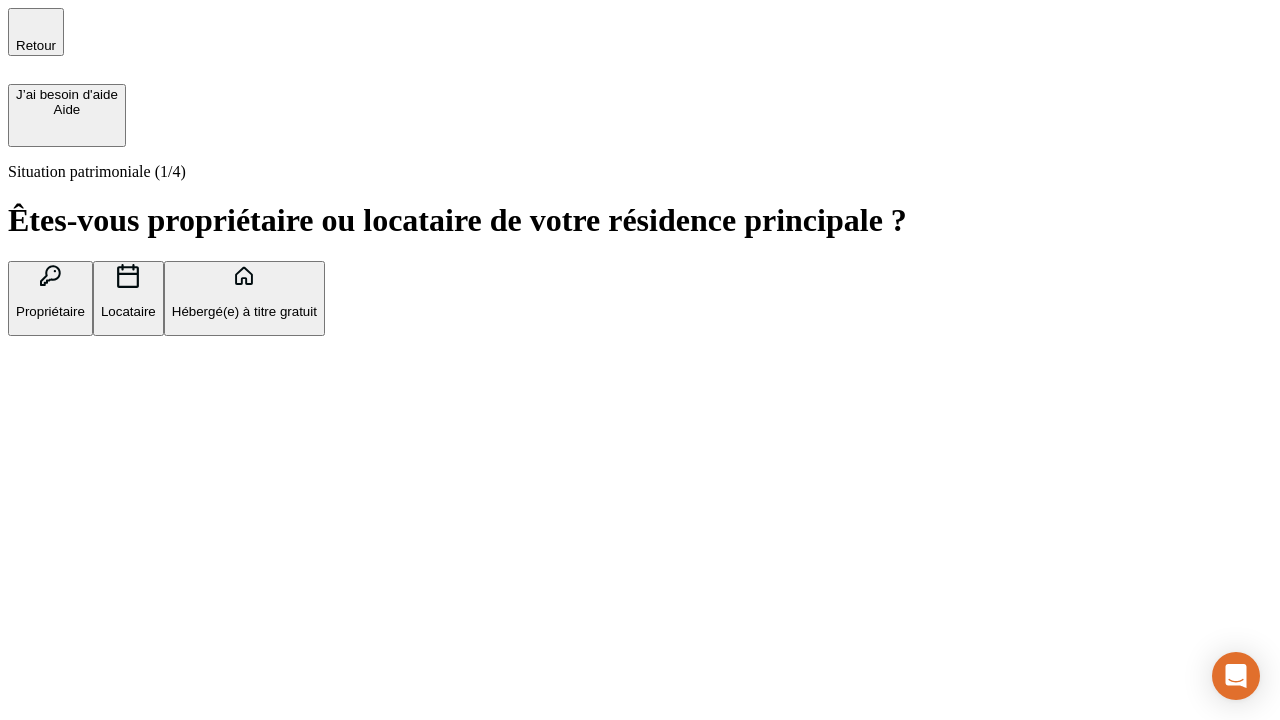 click on "Locataire" at bounding box center (128, 311) 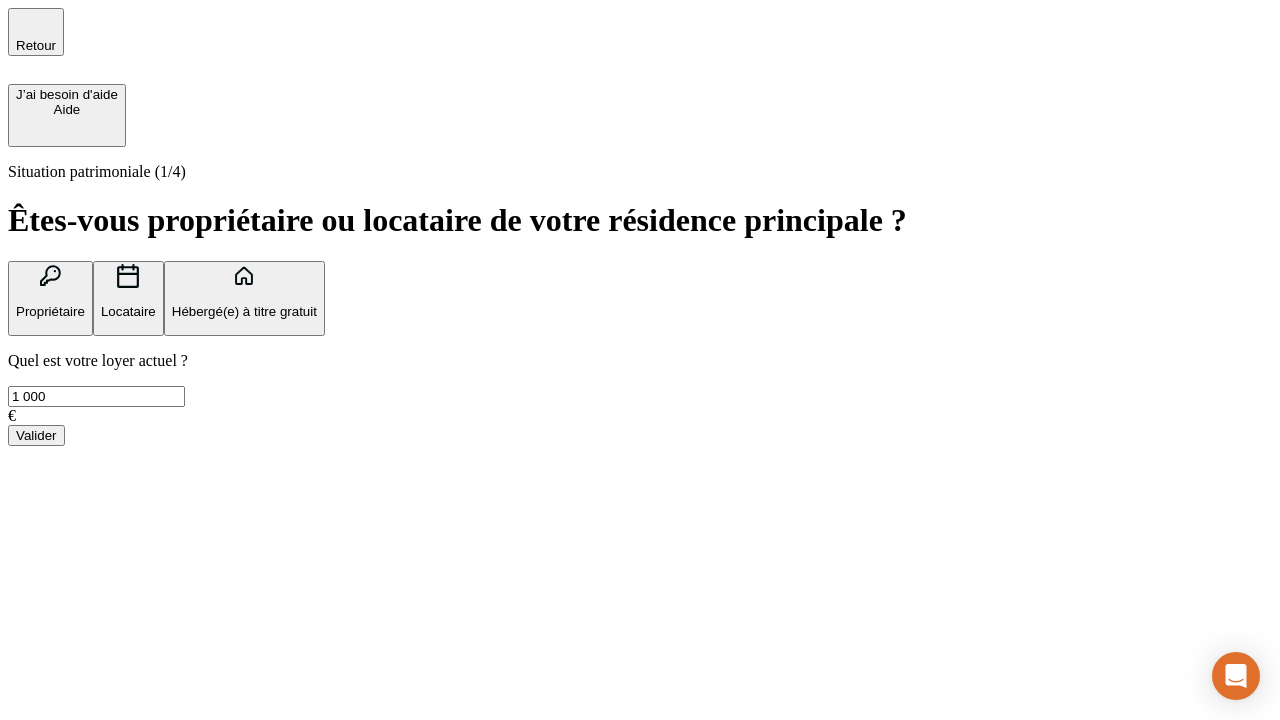 type on "1 000" 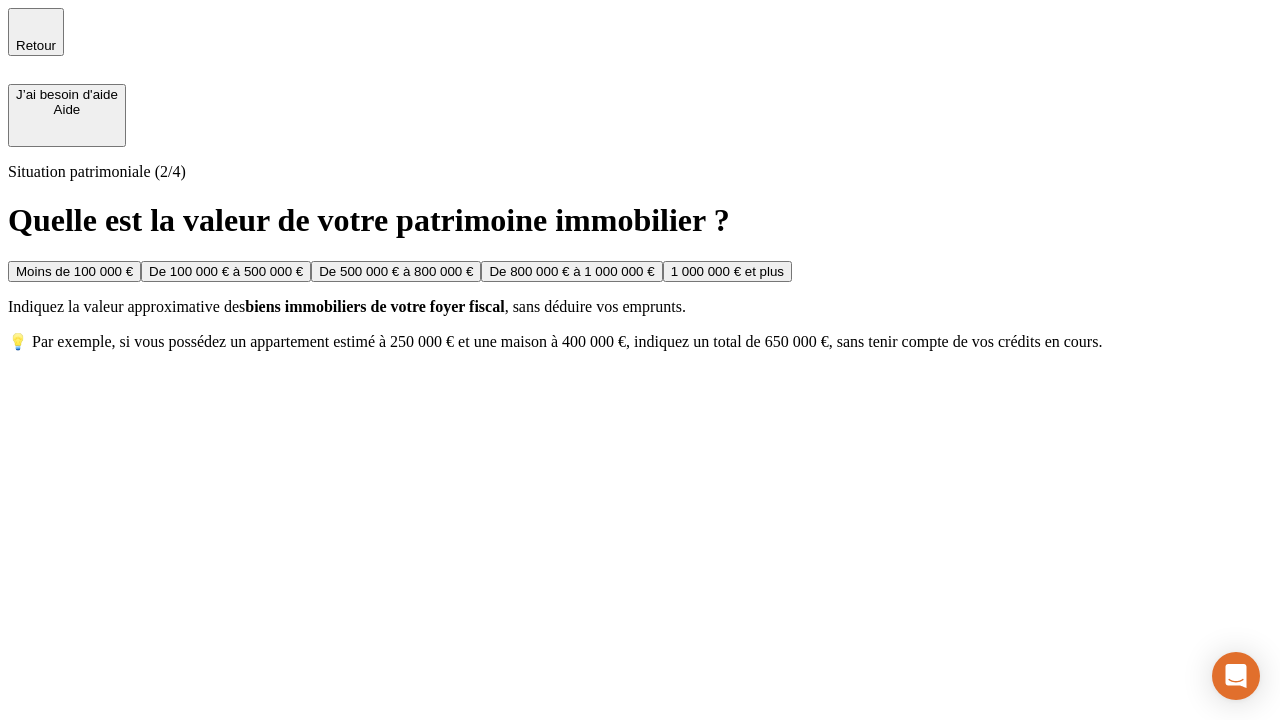 click on "De 500 000 € à 800 000 €" at bounding box center (396, 271) 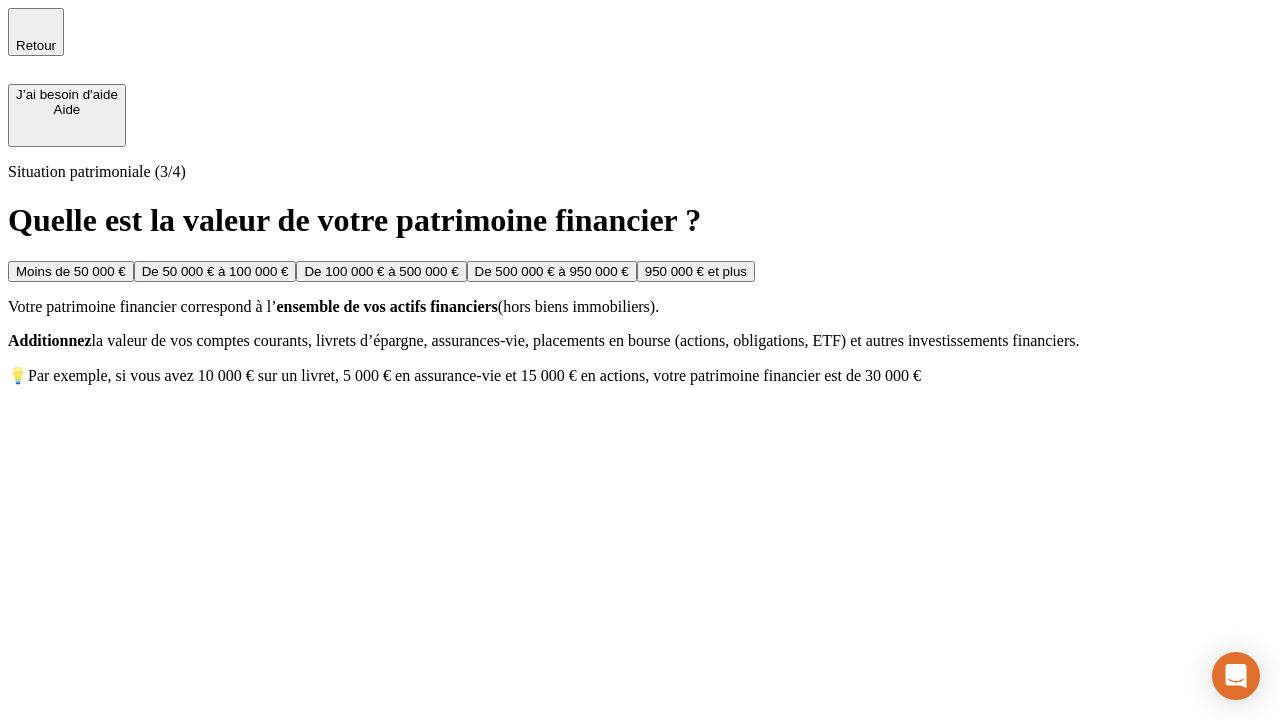 click on "Moins de 50 000 €" at bounding box center (71, 271) 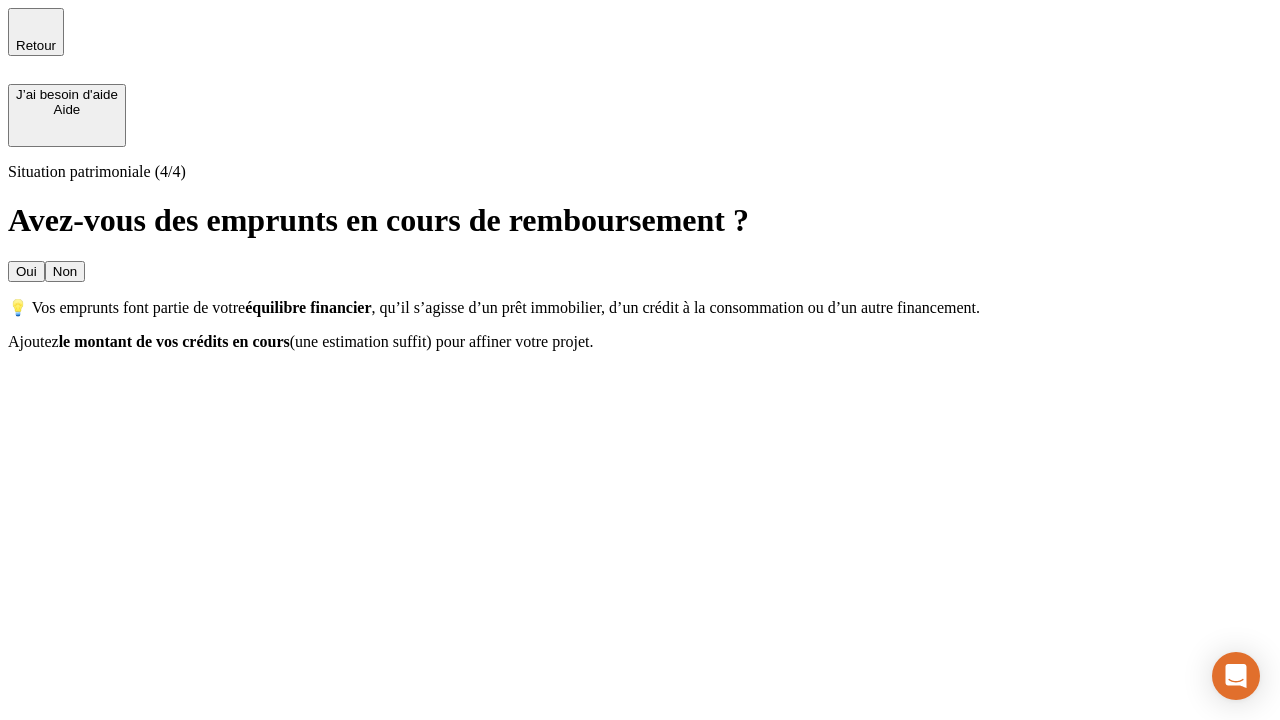 click on "Oui" at bounding box center (26, 271) 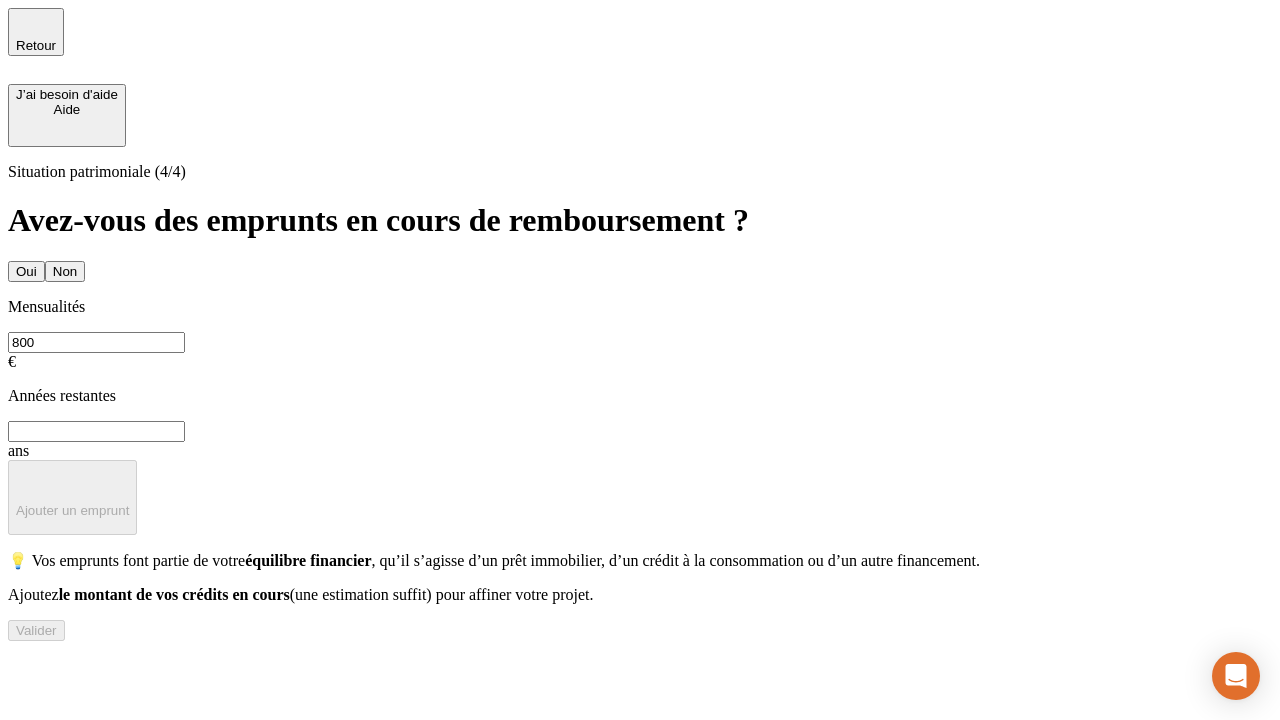 type on "800" 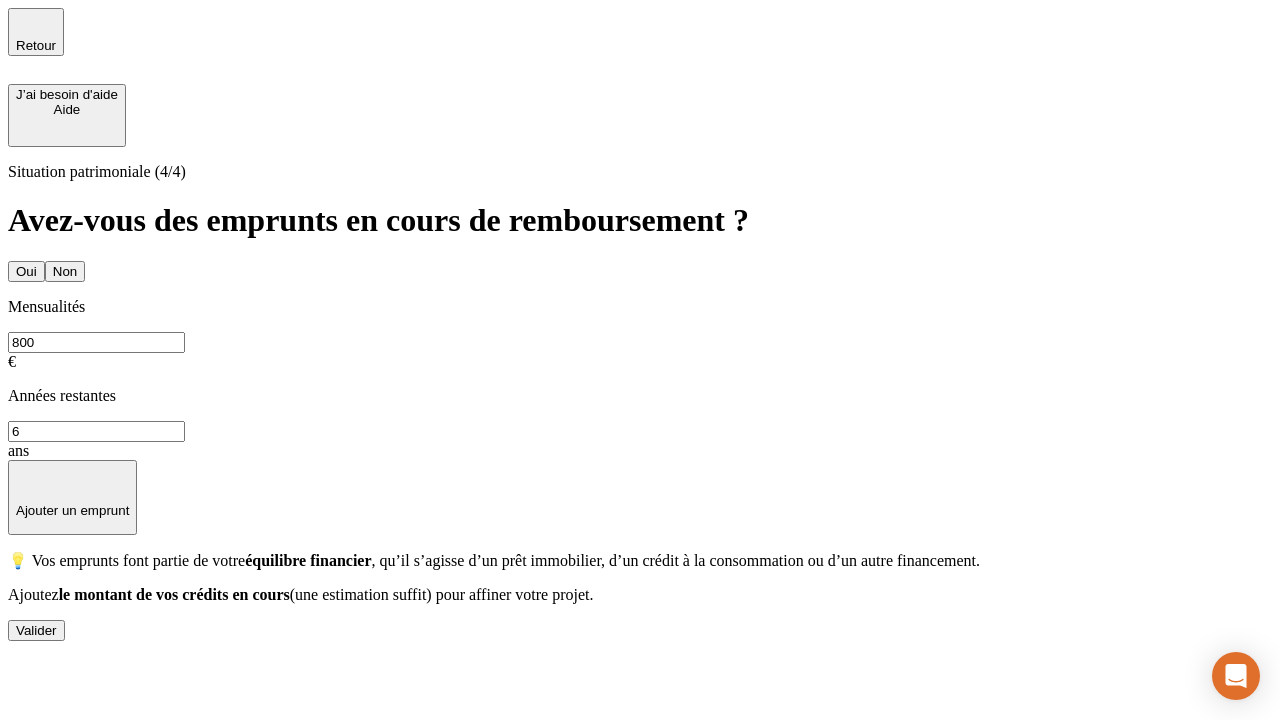 type on "6" 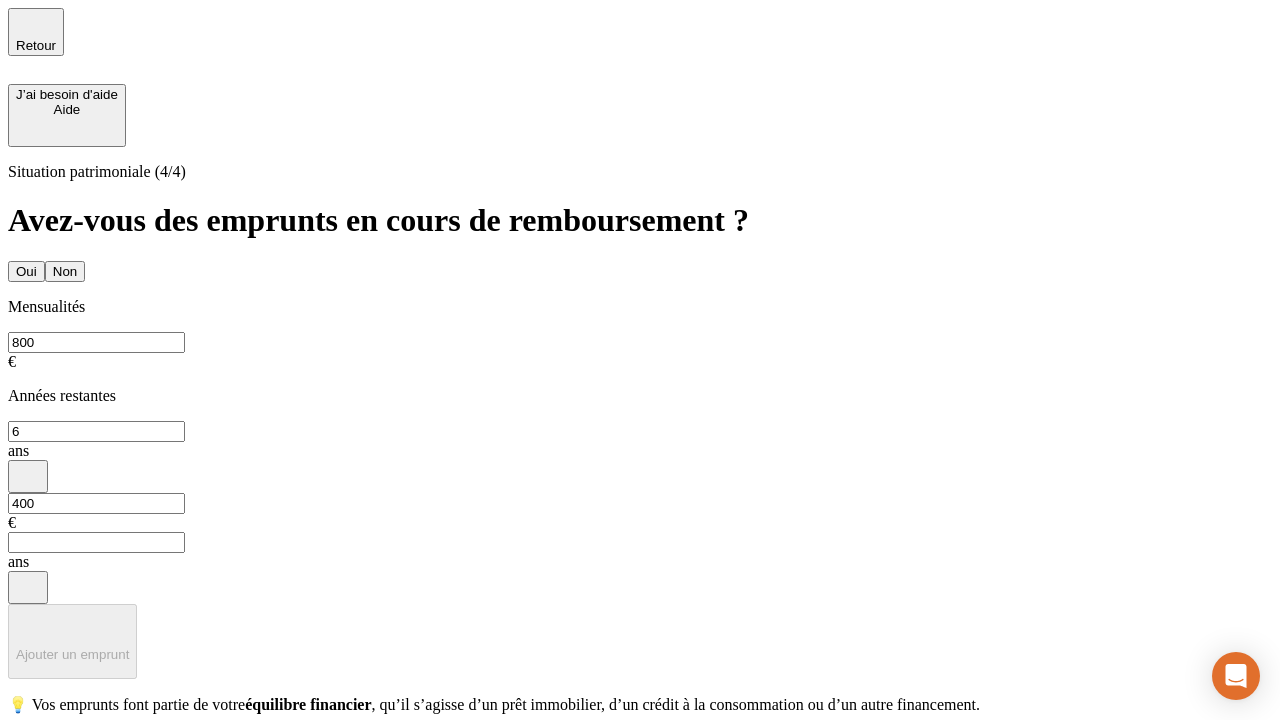 type on "400" 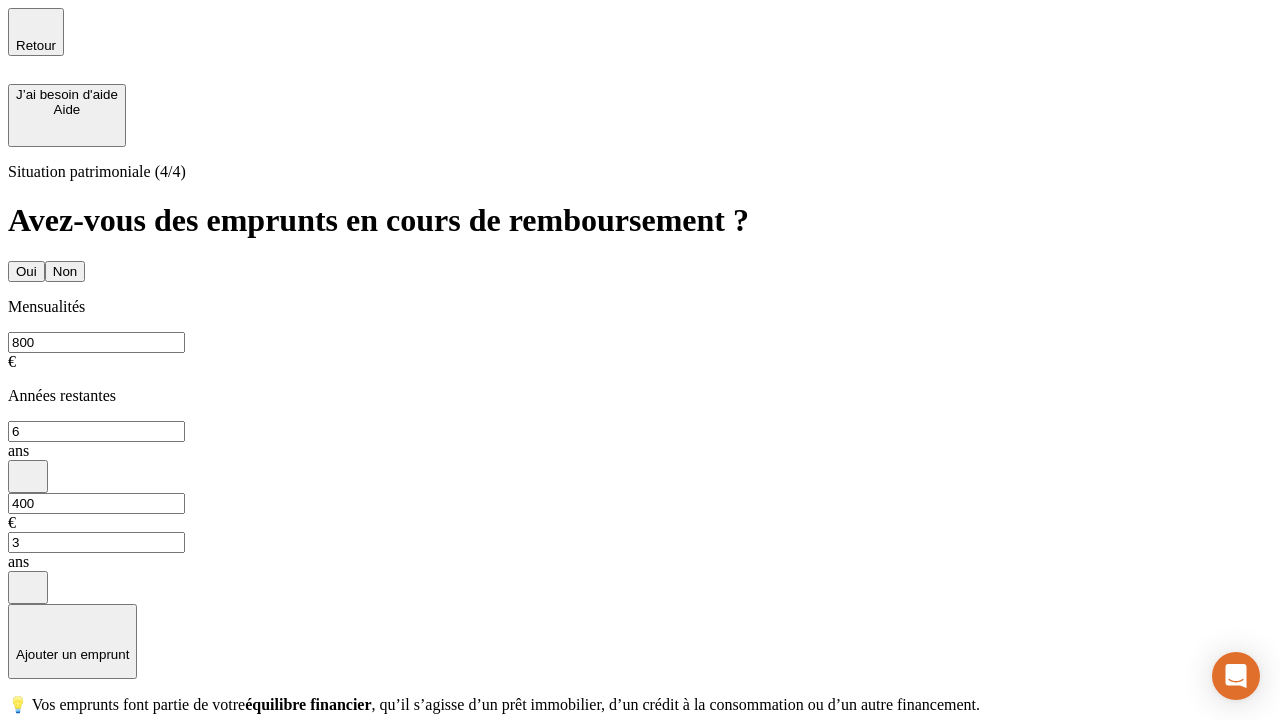 click on "Valider" at bounding box center [36, 774] 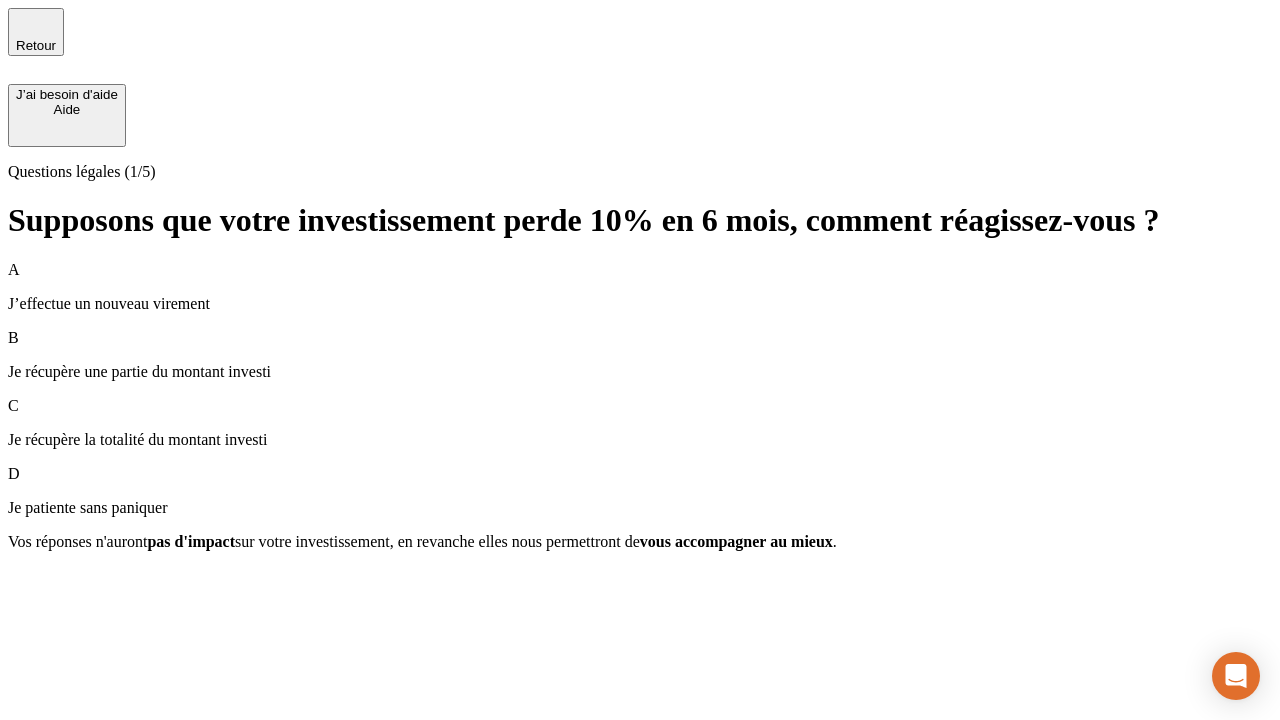 click on "Je récupère une partie du montant investi" at bounding box center (640, 372) 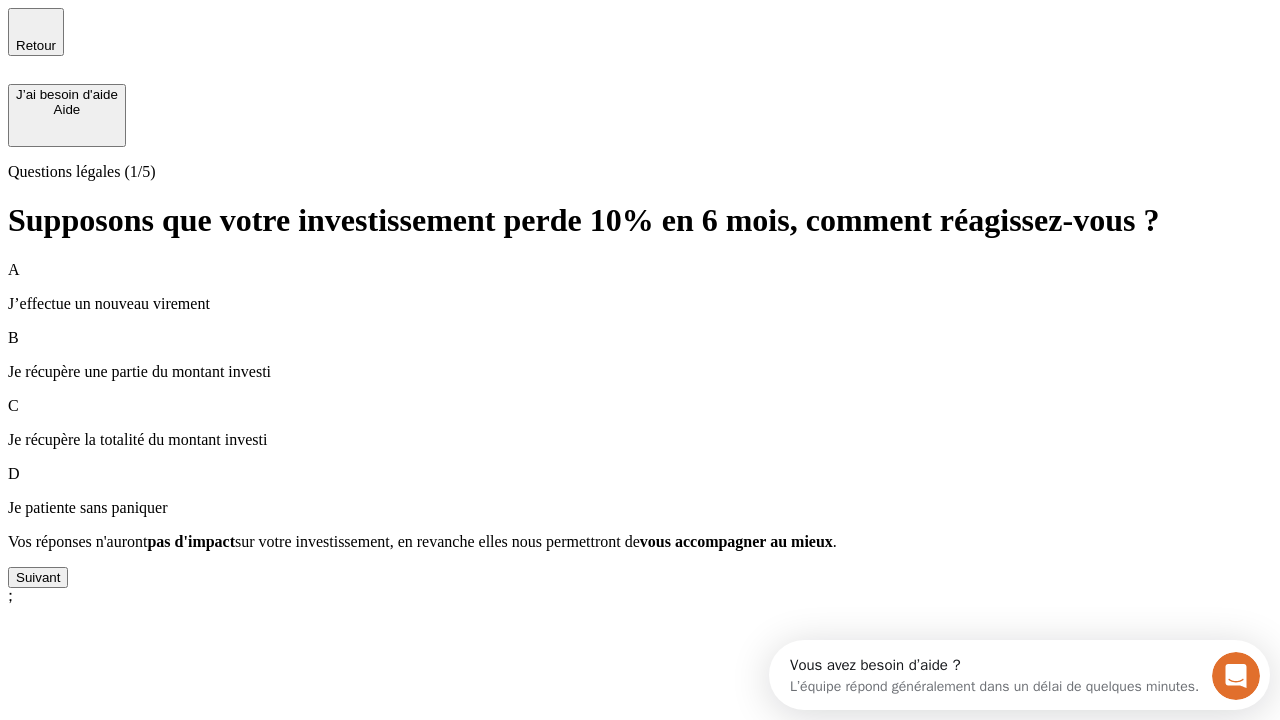 scroll, scrollTop: 0, scrollLeft: 0, axis: both 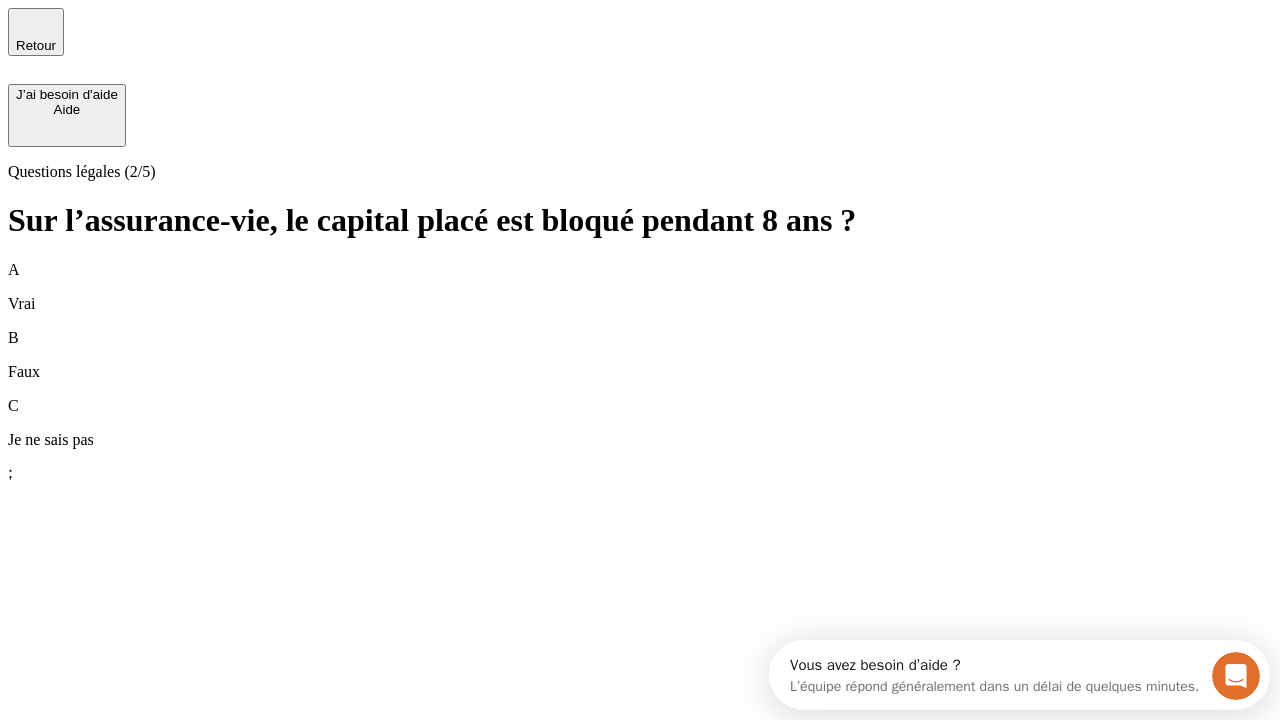 click on "B Faux" at bounding box center [640, 355] 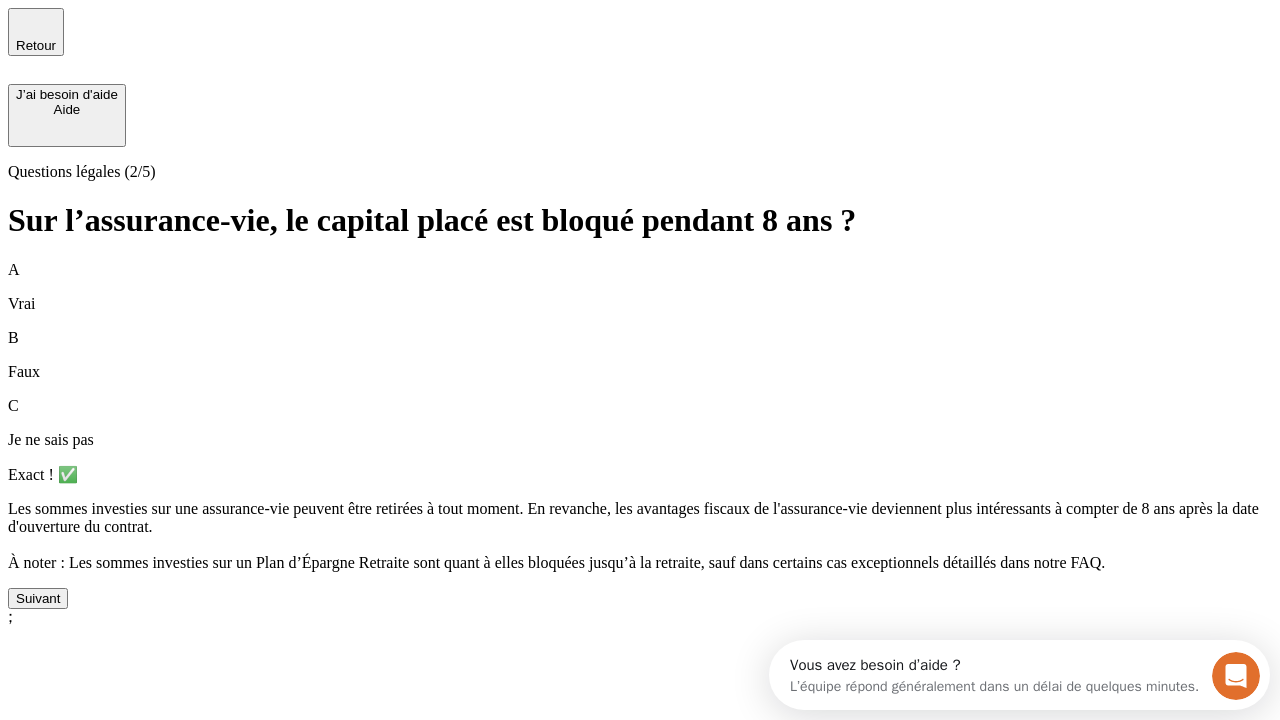 click on "Suivant" at bounding box center (38, 598) 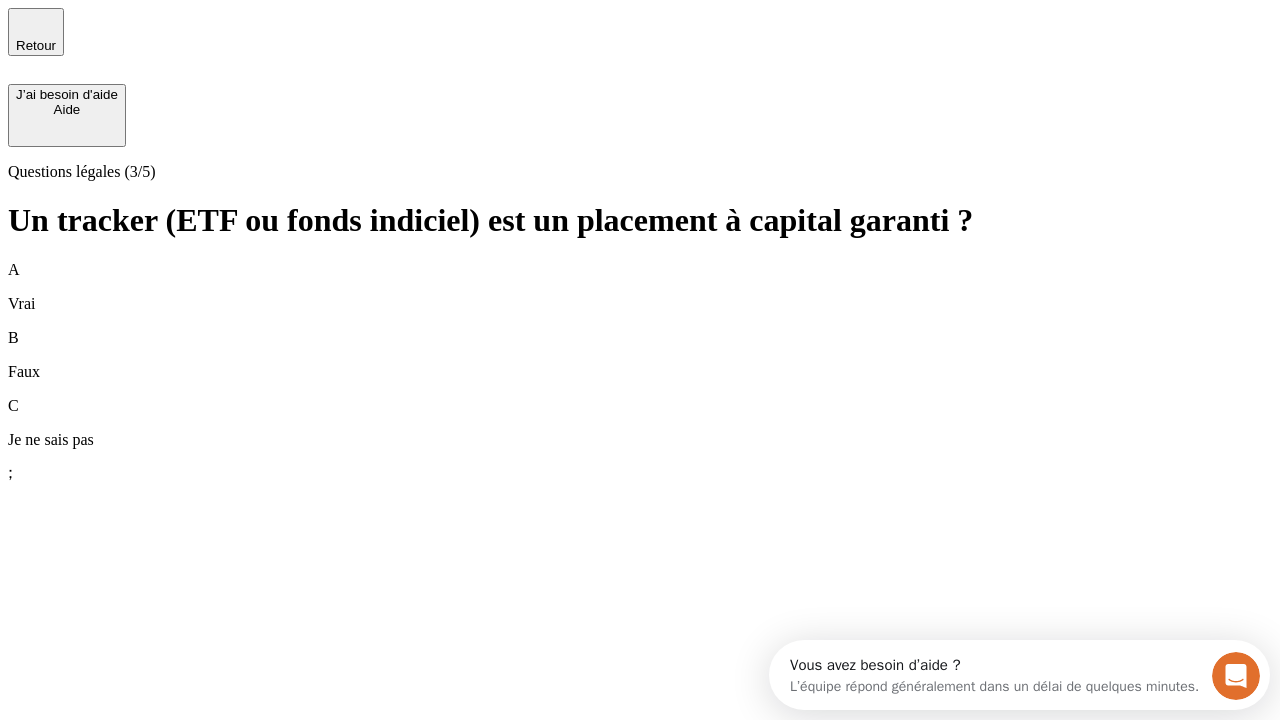 click on "B Faux" at bounding box center [640, 355] 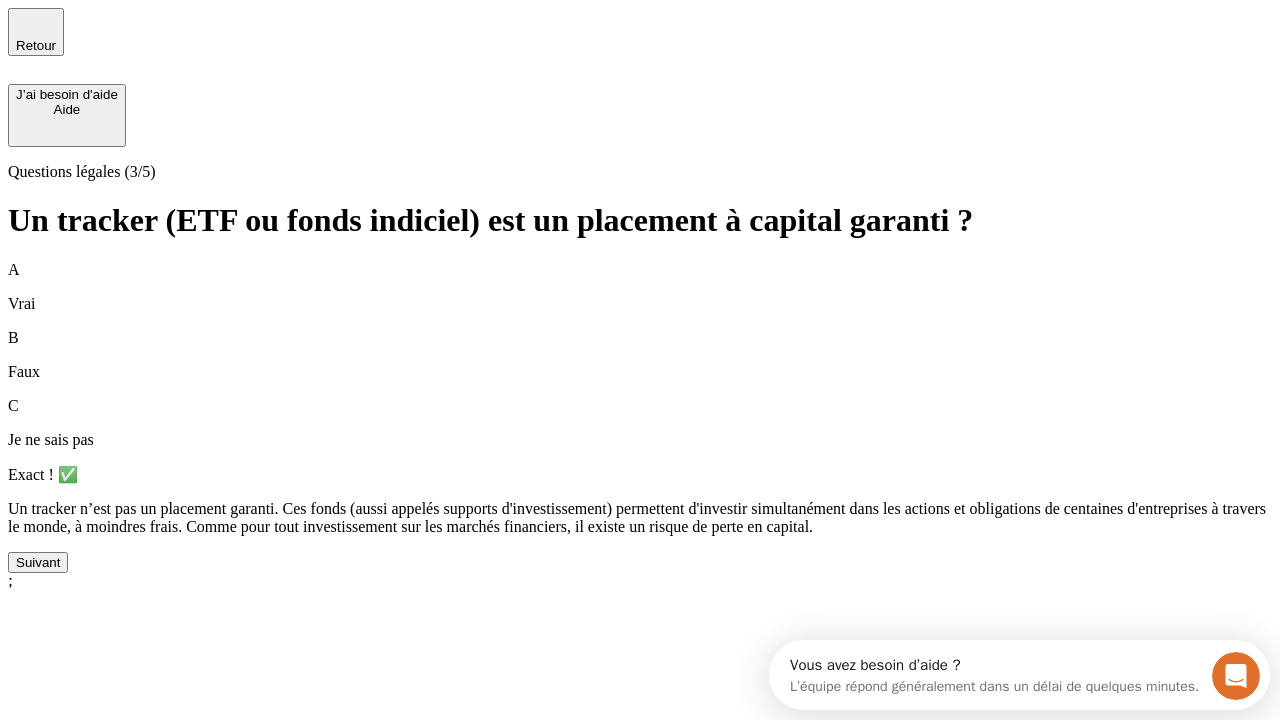 click on "Suivant" at bounding box center (38, 562) 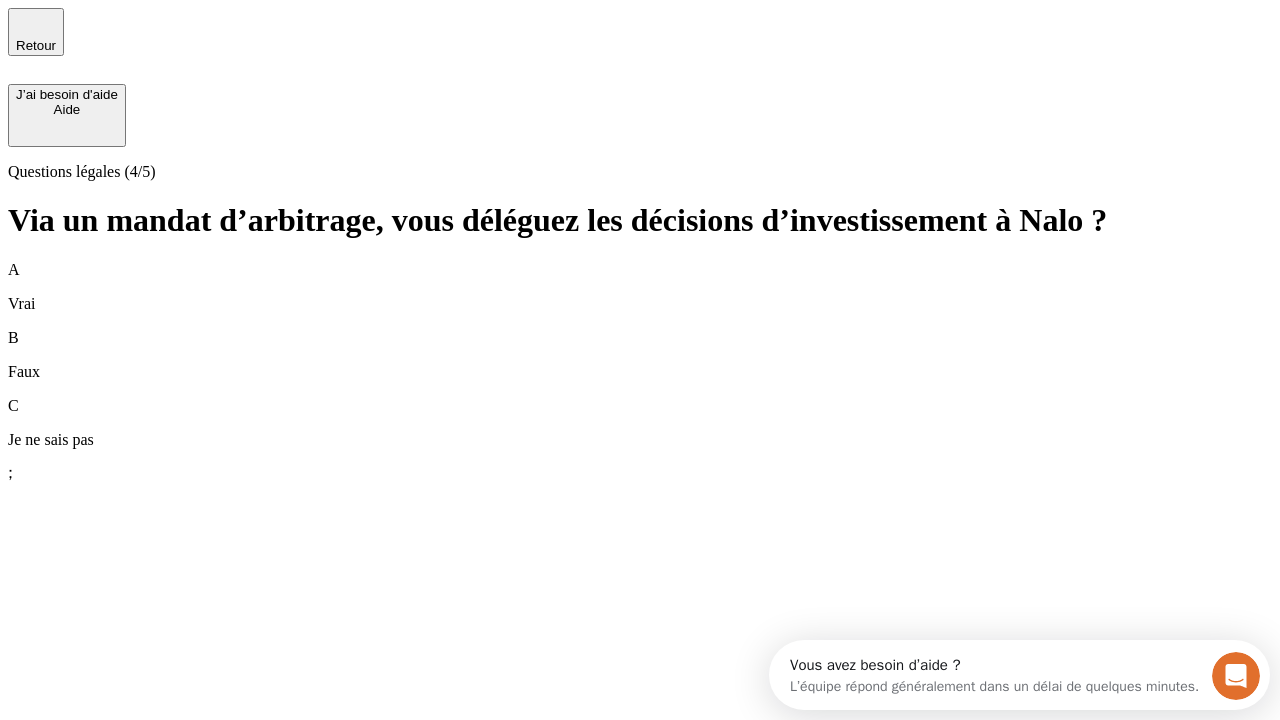 click on "A Vrai" at bounding box center (640, 287) 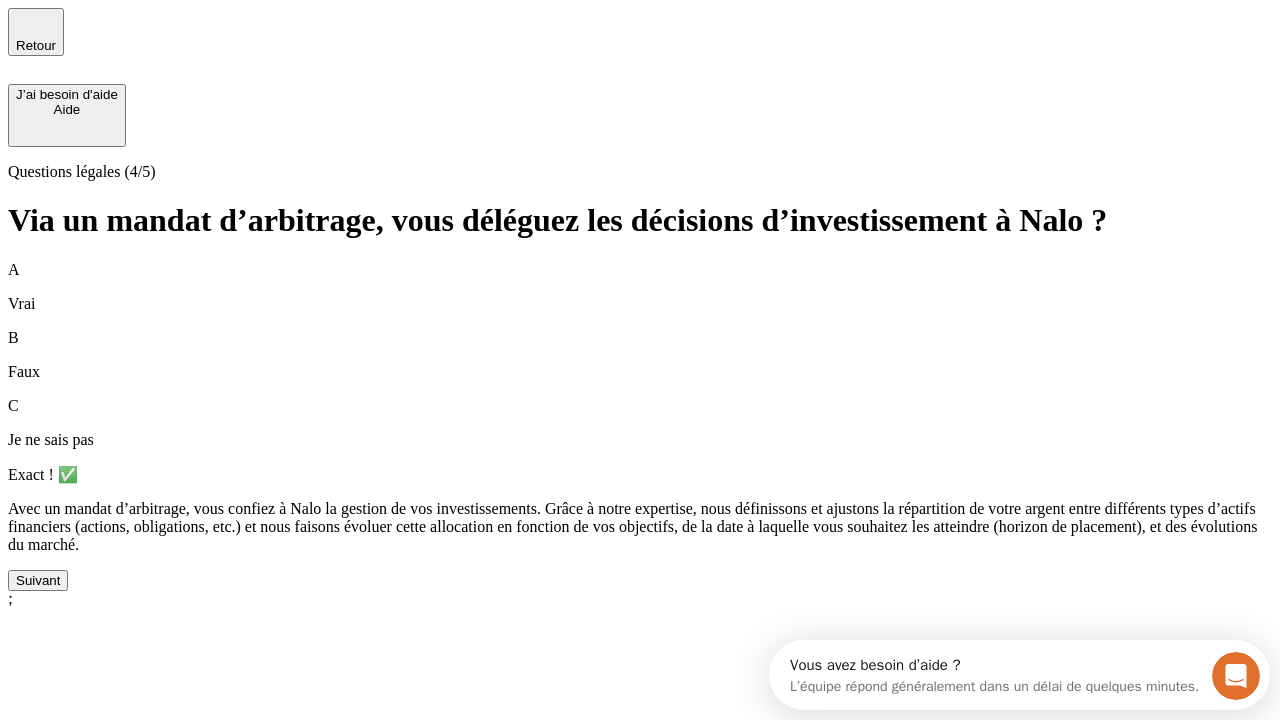 click on "Suivant" at bounding box center [38, 580] 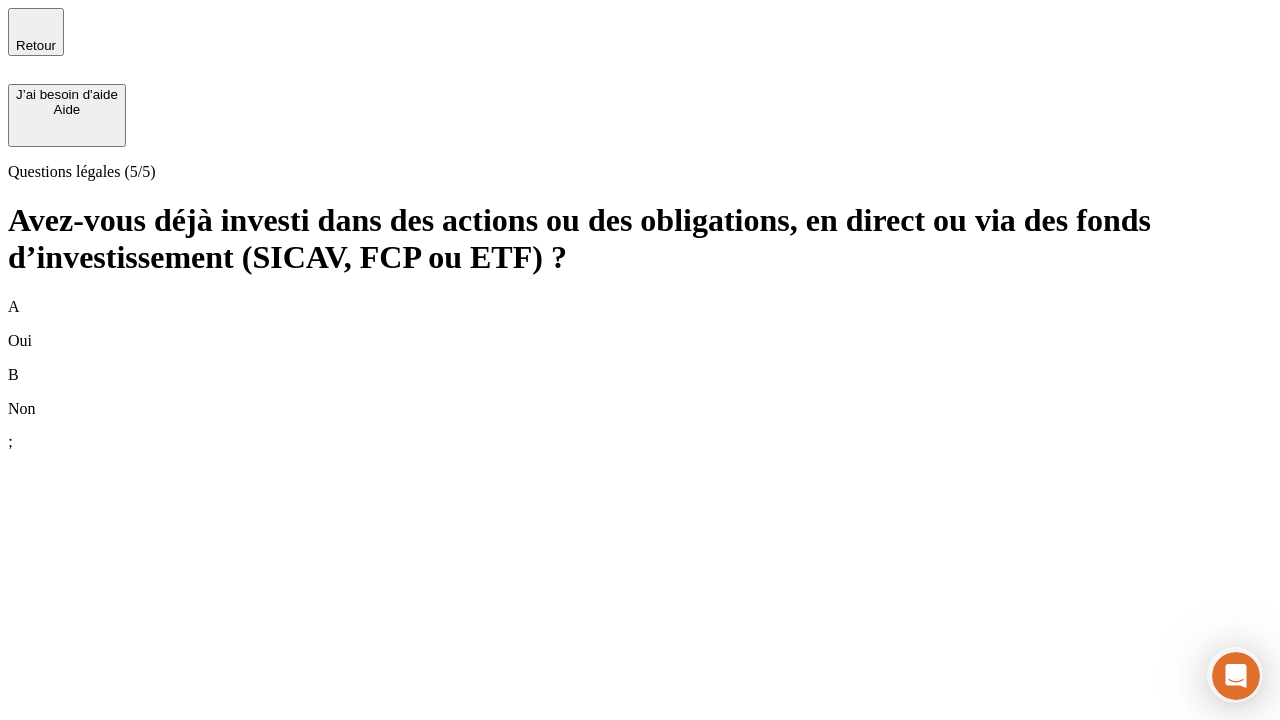 click on "B Non" at bounding box center [640, 392] 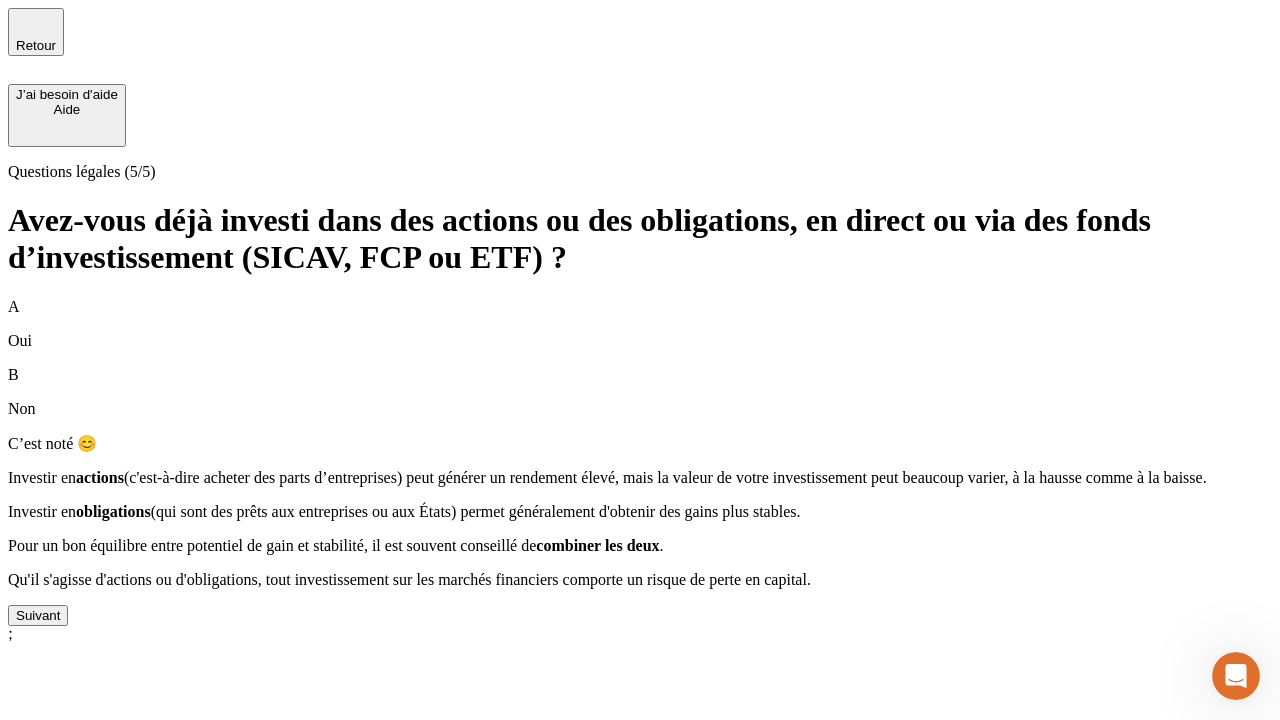click on "Suivant" at bounding box center [38, 615] 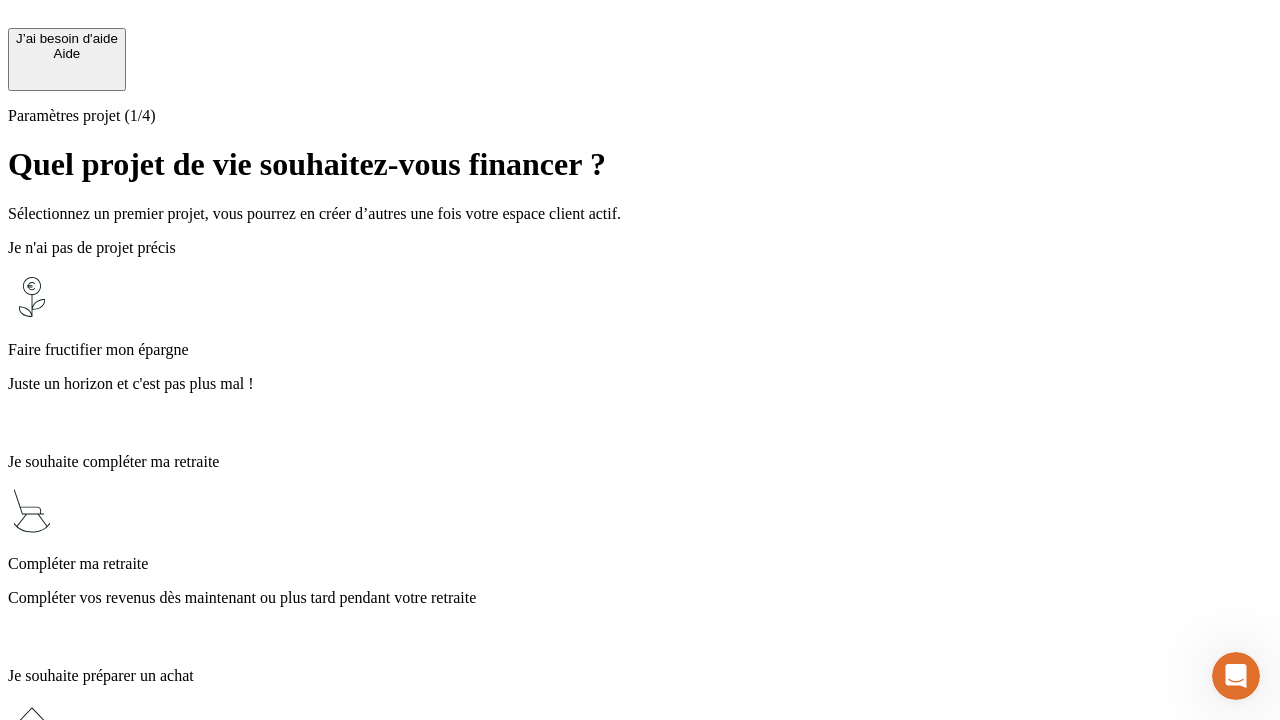 click on "Juste un horizon et c'est pas plus mal !" at bounding box center (640, 384) 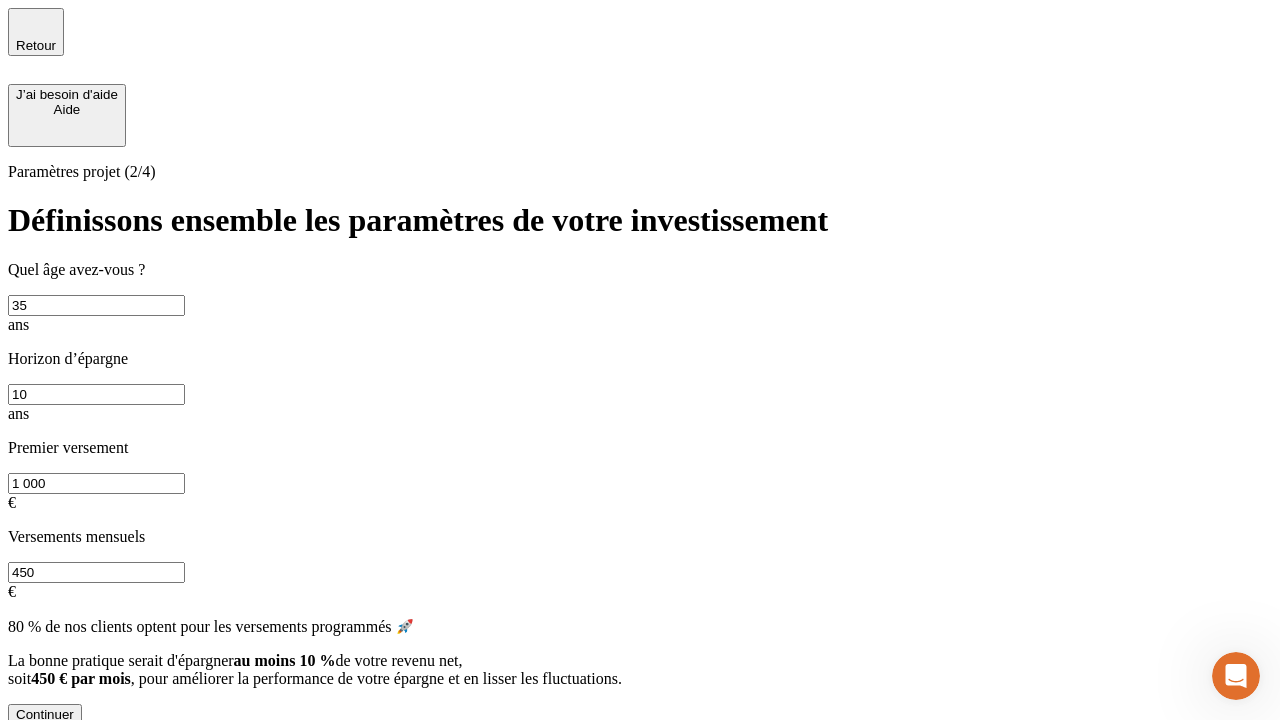 type on "35" 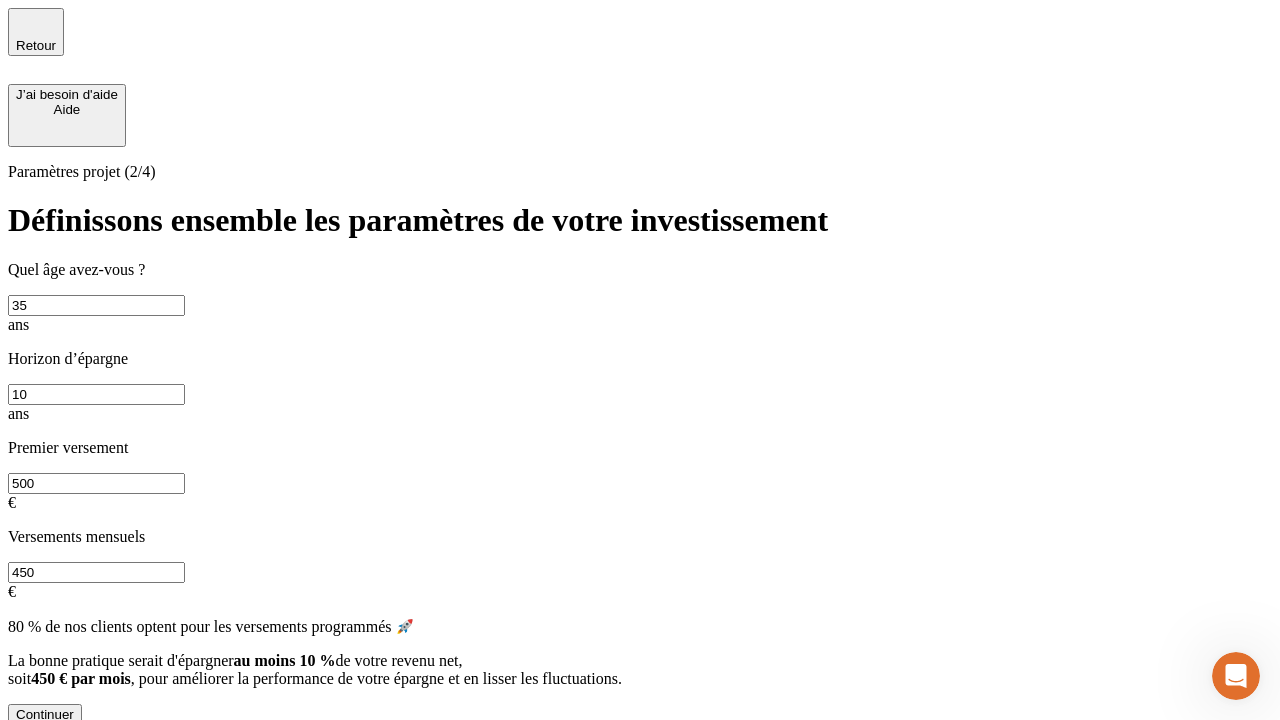 type on "500" 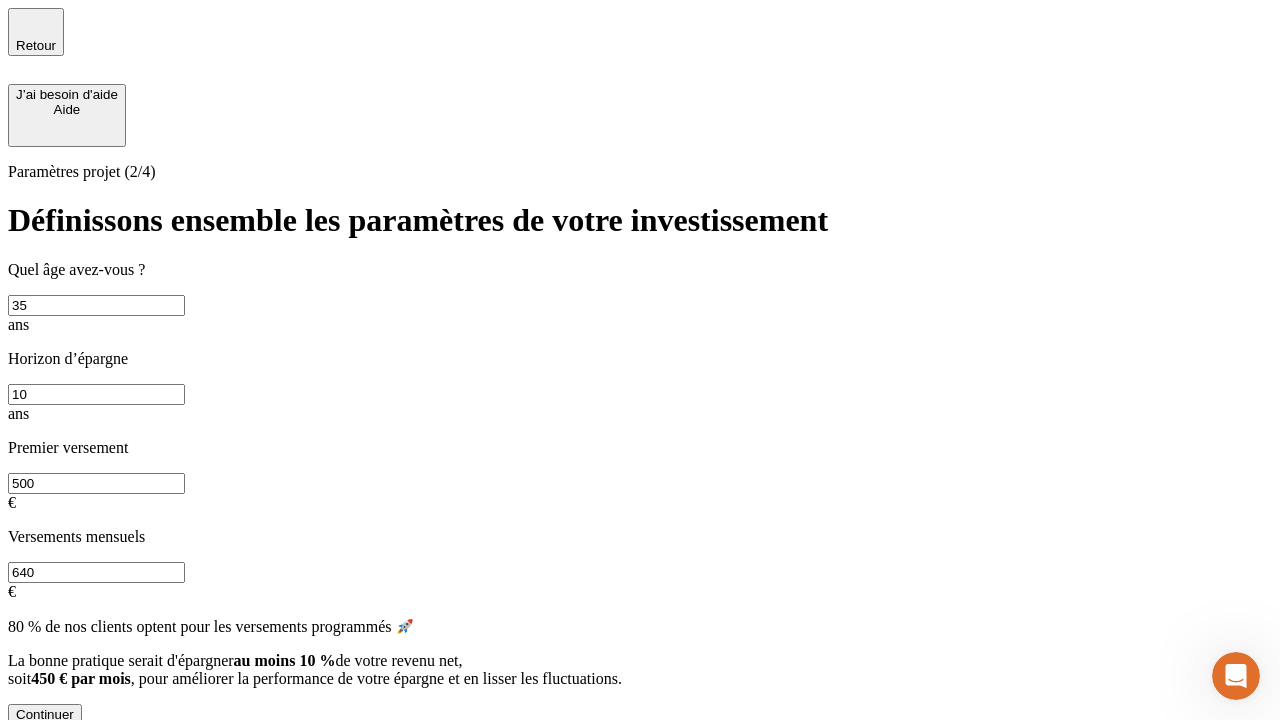 type on "640" 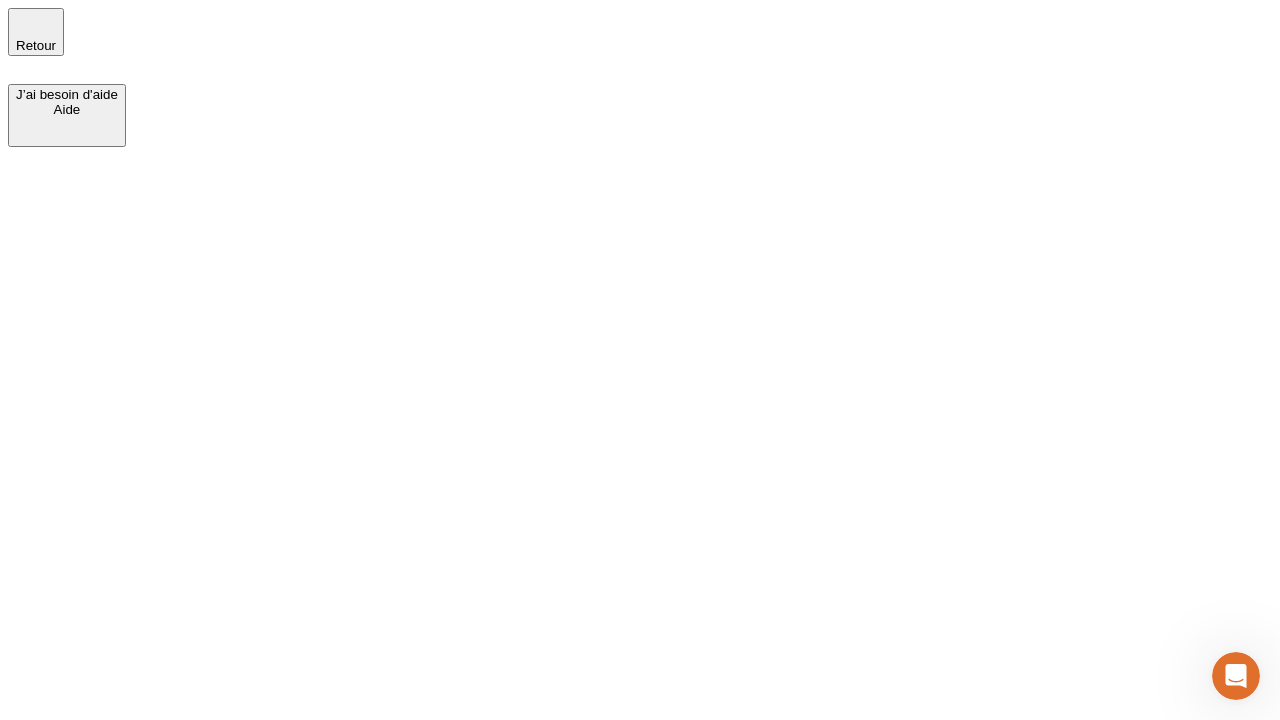 scroll, scrollTop: 0, scrollLeft: 0, axis: both 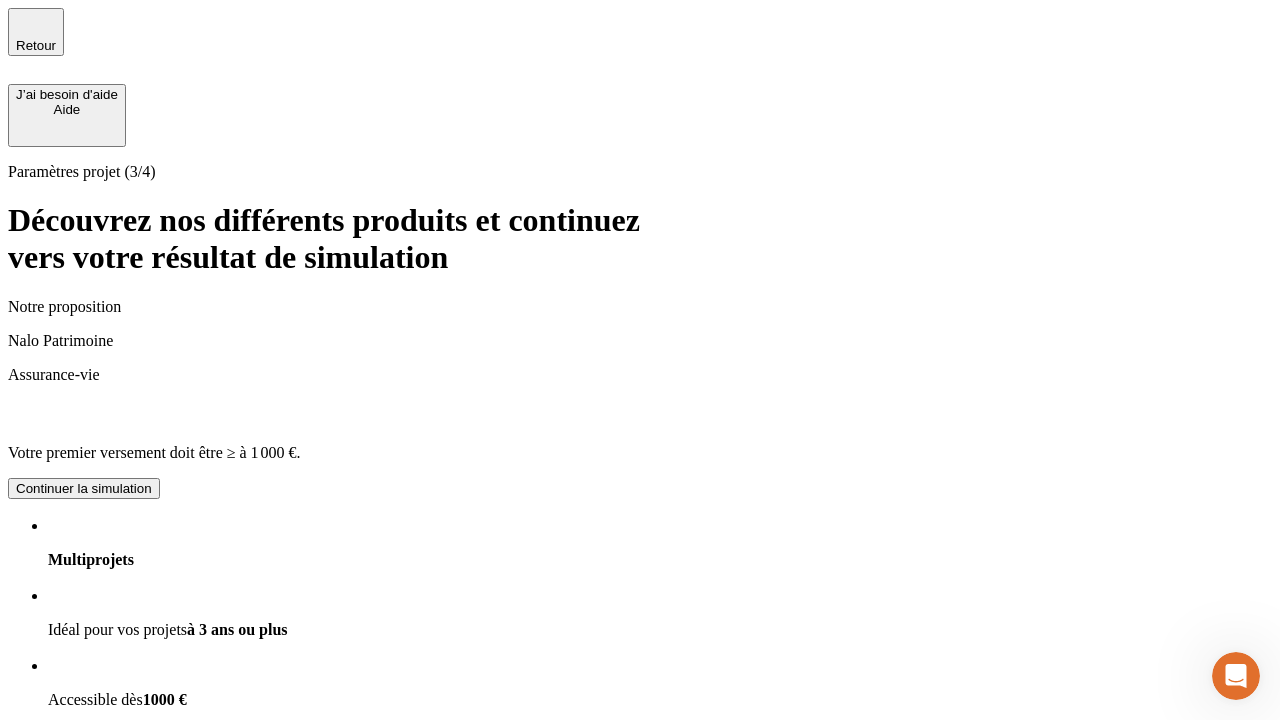 click on "Continuer la simulation" at bounding box center [84, 488] 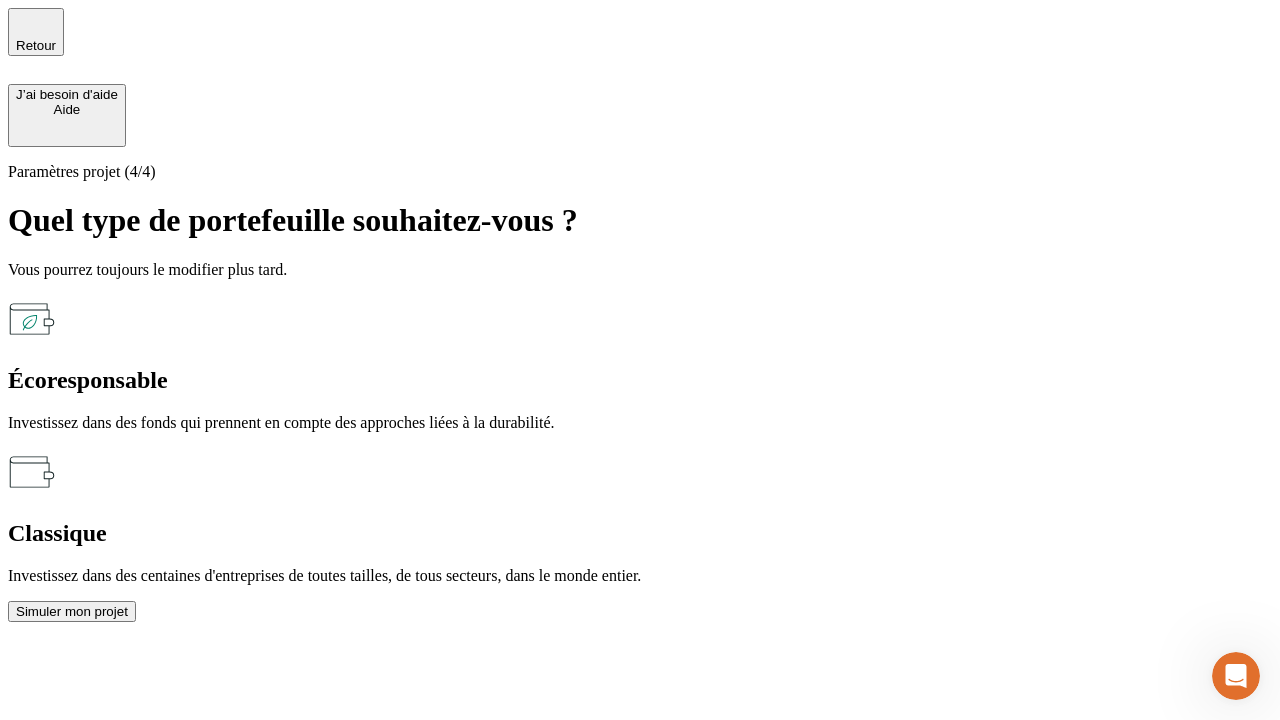 click on "Classique" at bounding box center (640, 533) 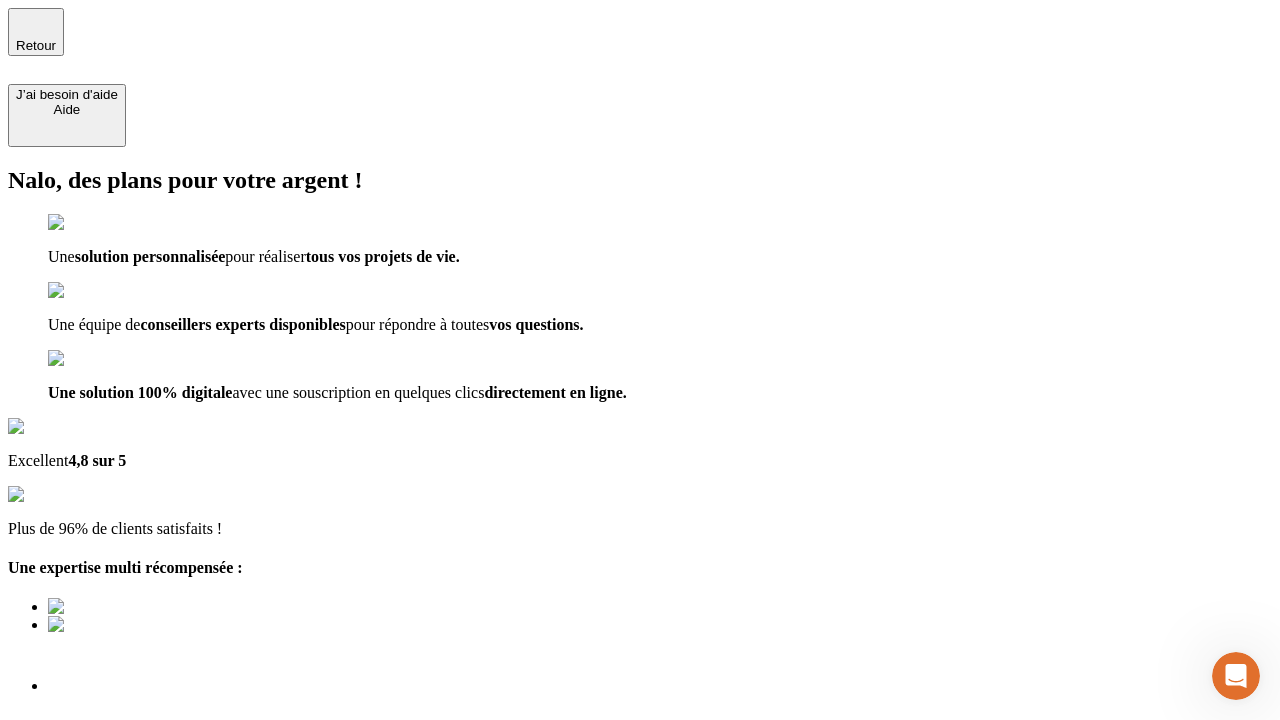 click on "Découvrir ma simulation" at bounding box center (87, 840) 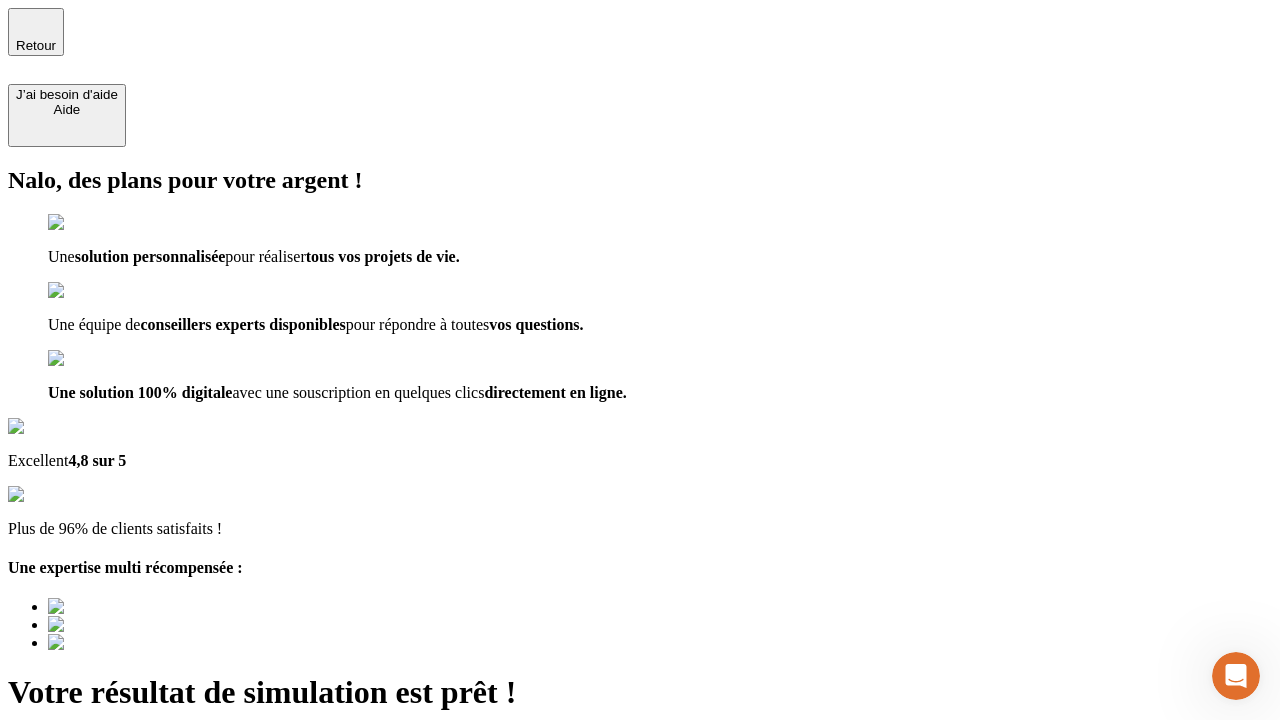 type on "testplaywright-paul-invest-1@[EXAMPLE.COM]" 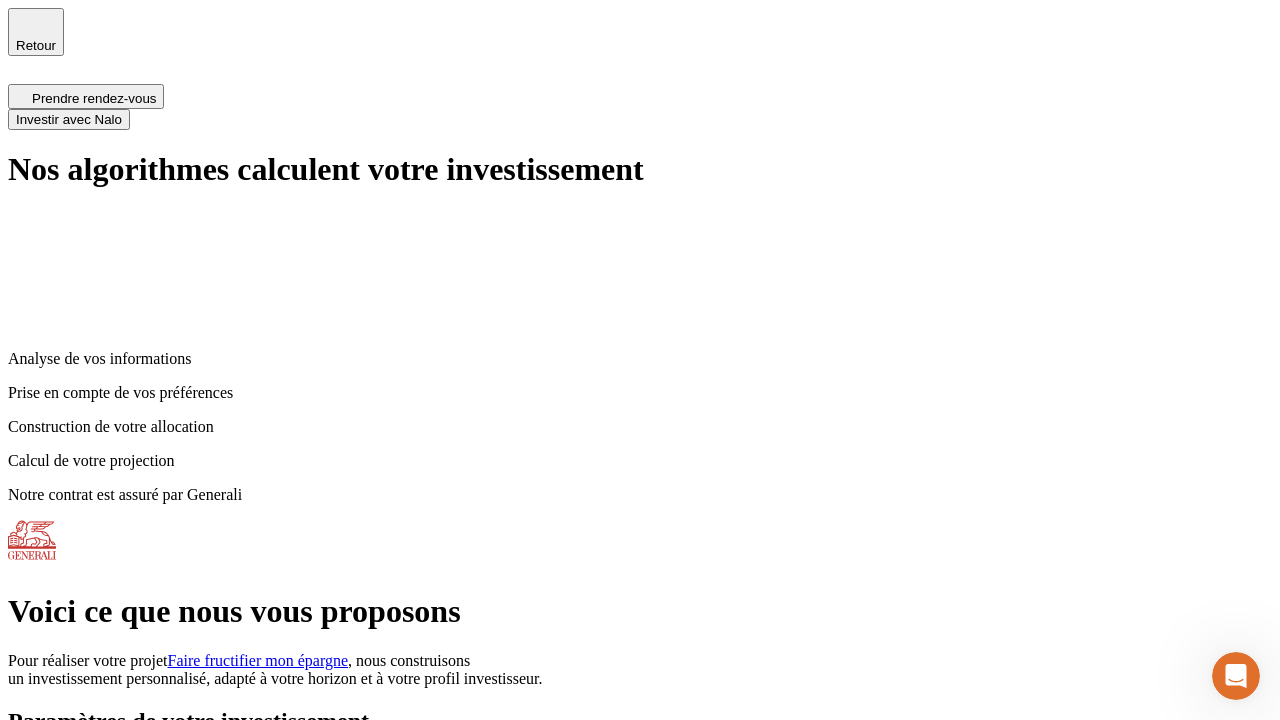 scroll, scrollTop: 8, scrollLeft: 0, axis: vertical 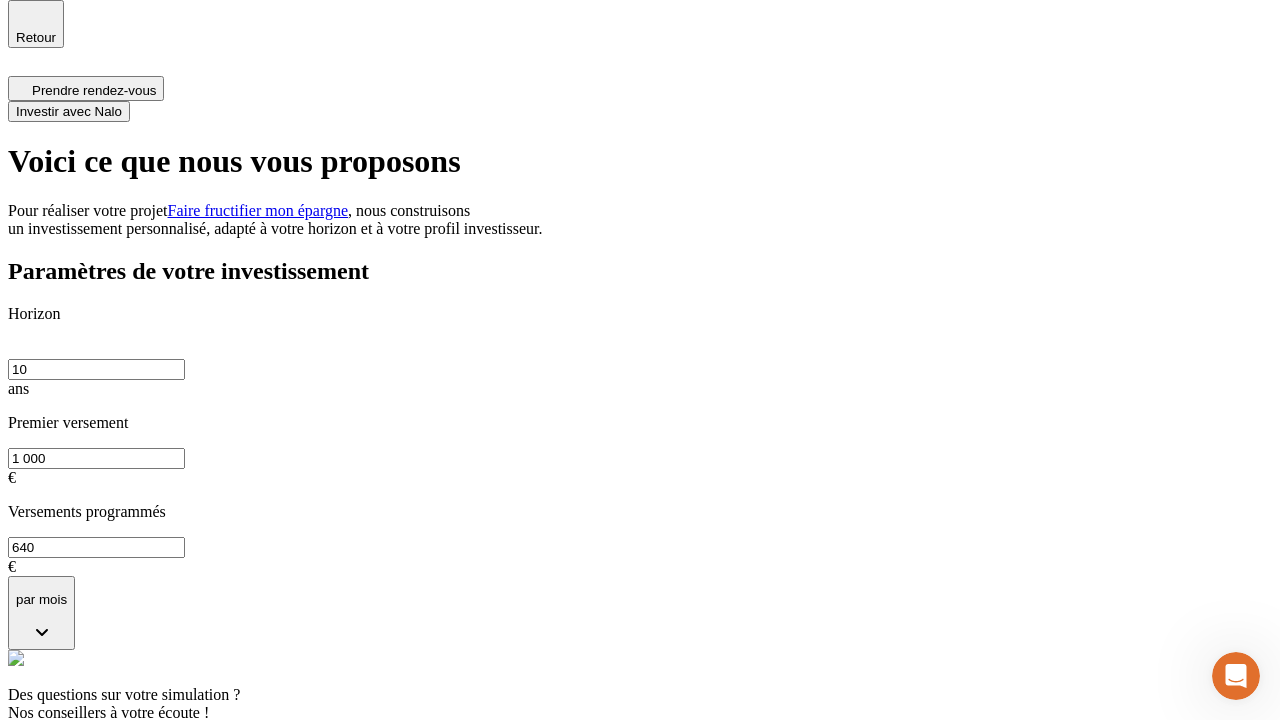 click on "Investir avec Nalo" at bounding box center (69, 111) 